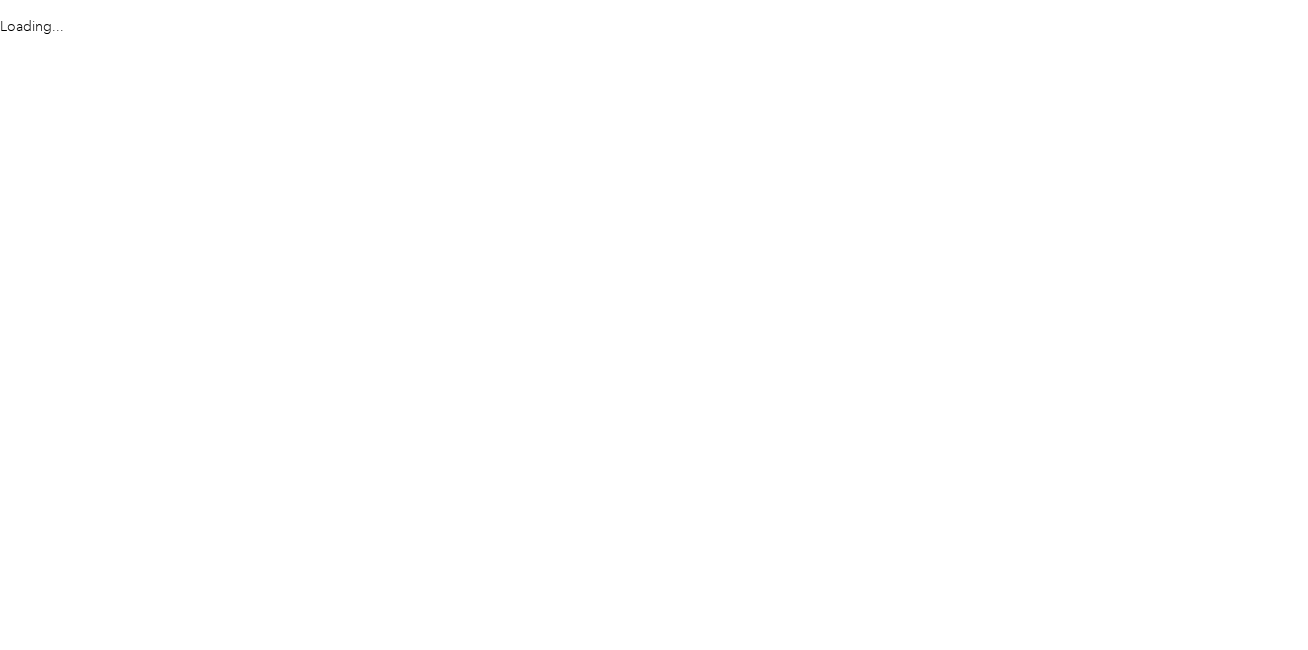 scroll, scrollTop: 0, scrollLeft: 0, axis: both 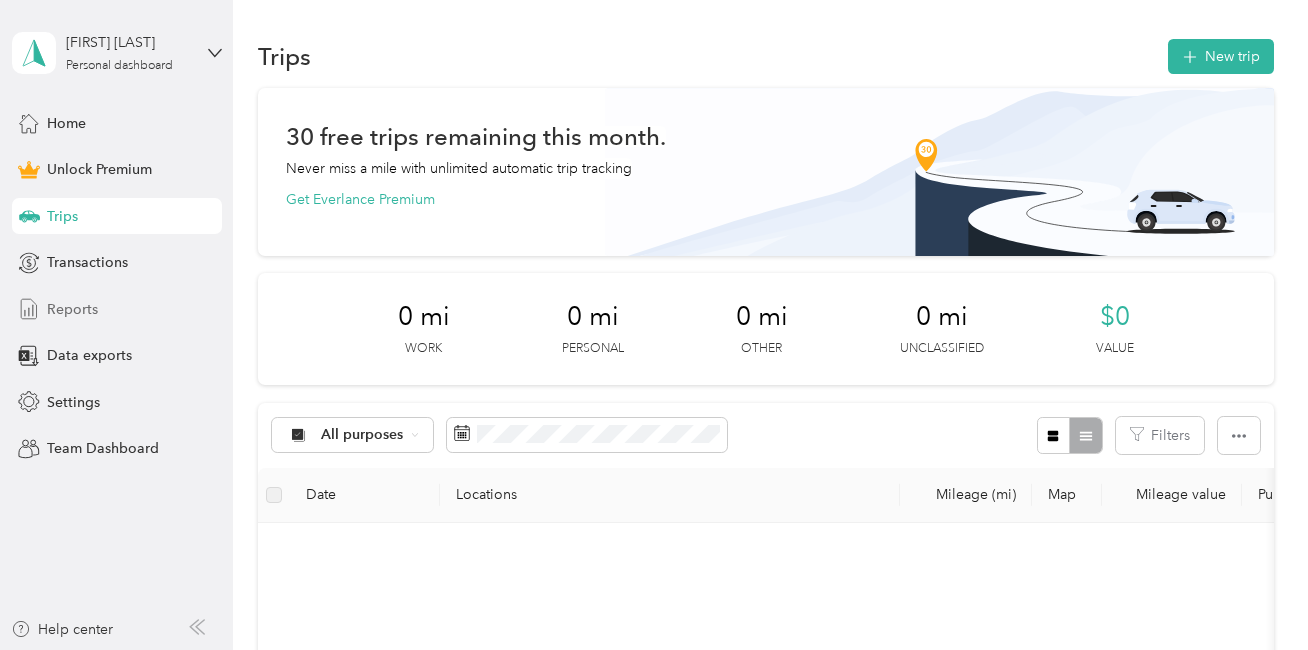 click on "Reports" at bounding box center (72, 309) 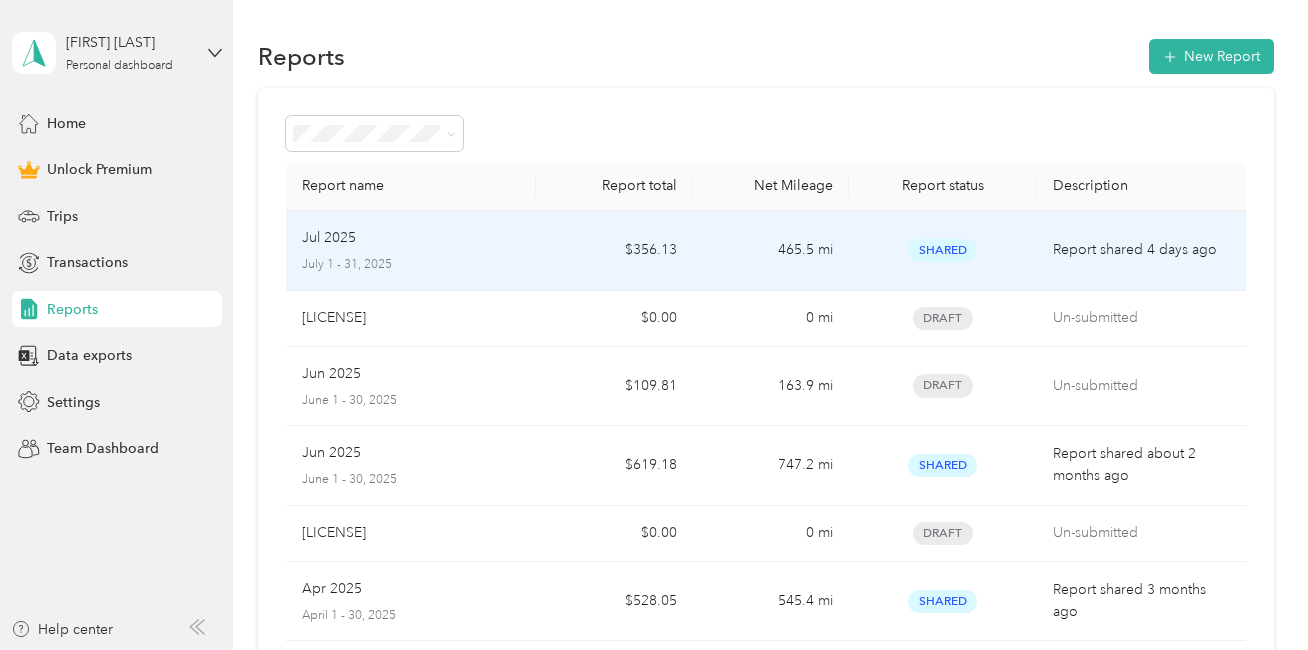click on "Jul 2025" at bounding box center [411, 238] 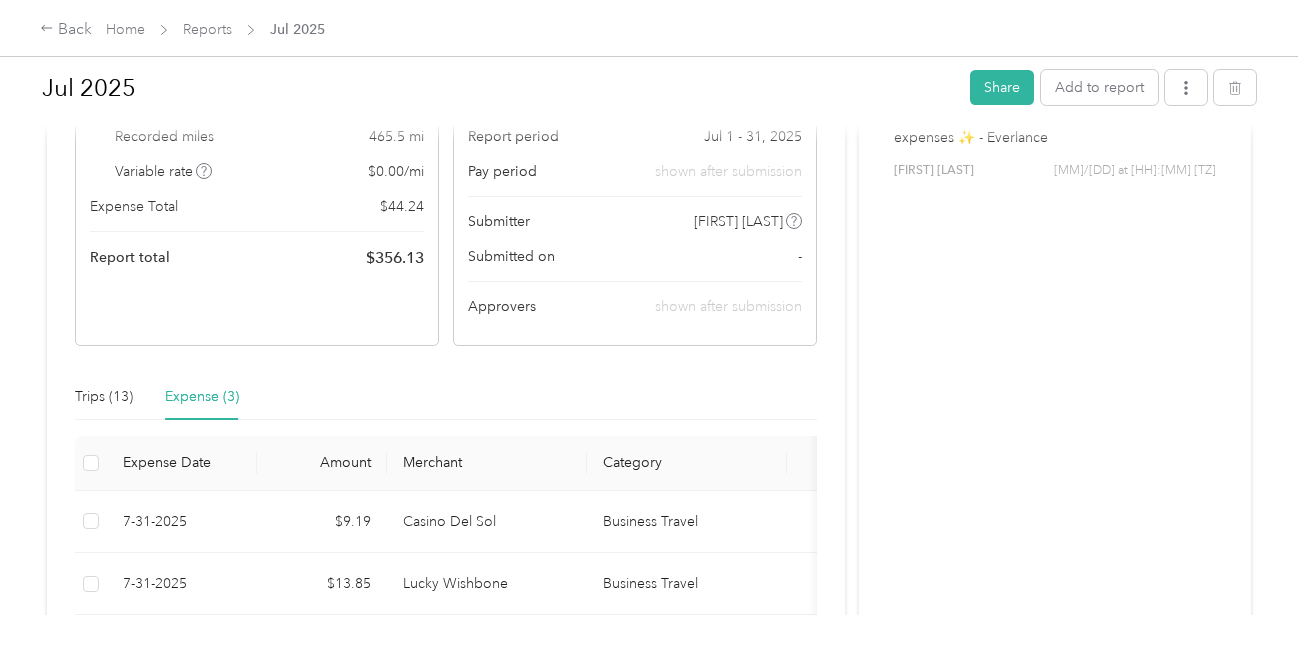 scroll, scrollTop: 220, scrollLeft: 0, axis: vertical 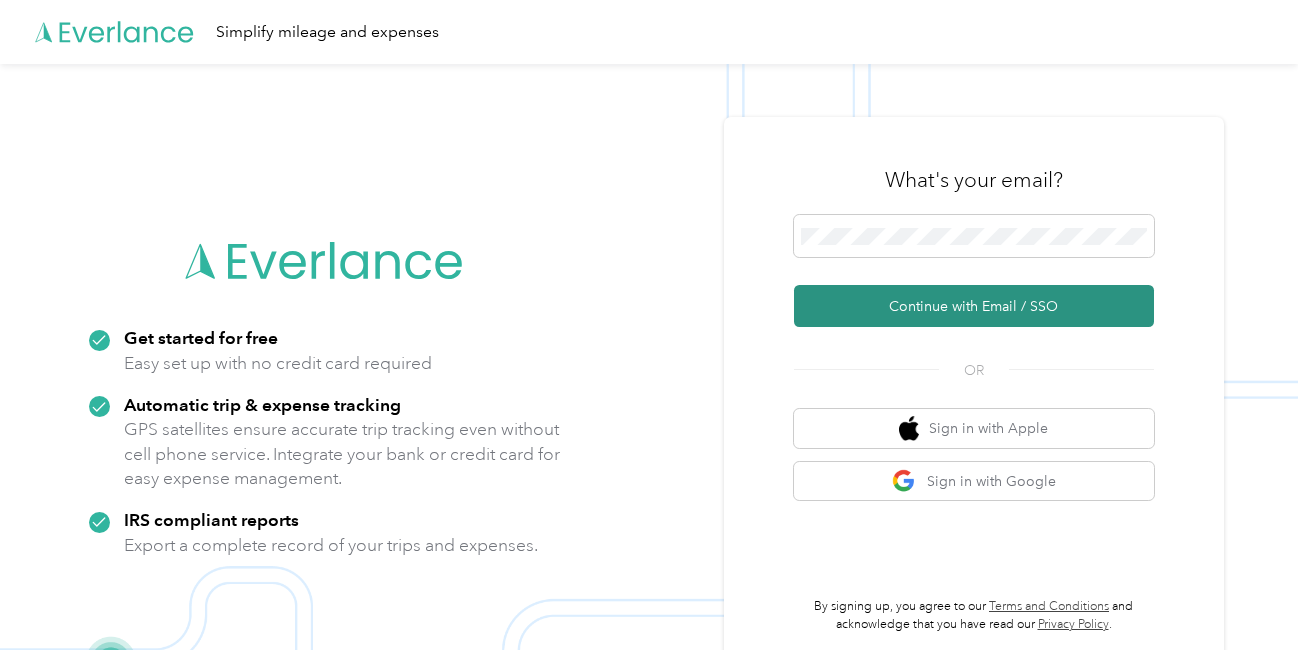 click on "Continue with Email / SSO" at bounding box center (974, 306) 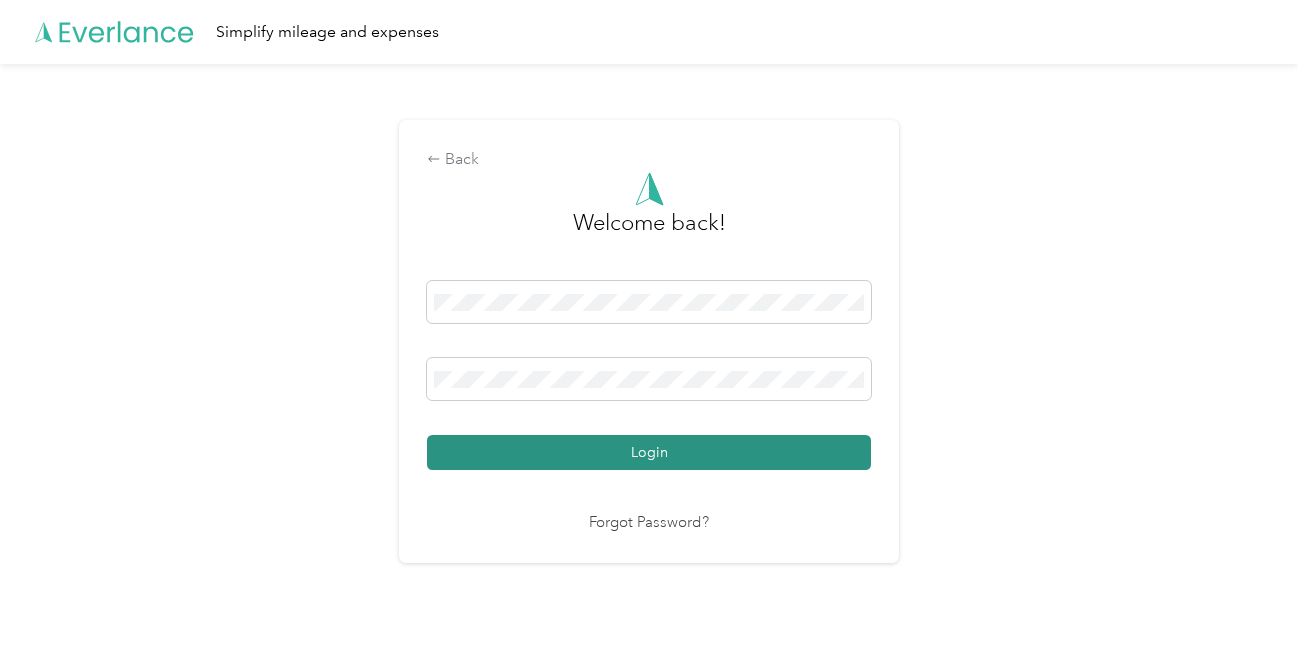 click on "Login" at bounding box center (649, 452) 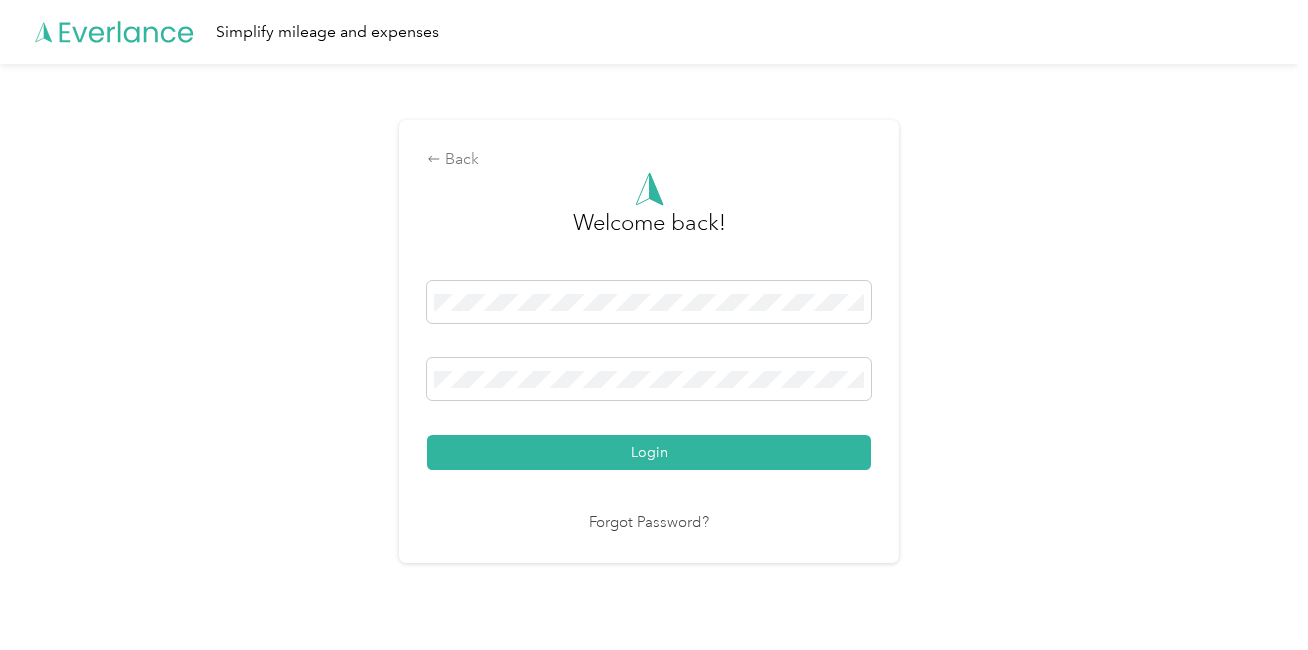 click on "Login" at bounding box center (649, 452) 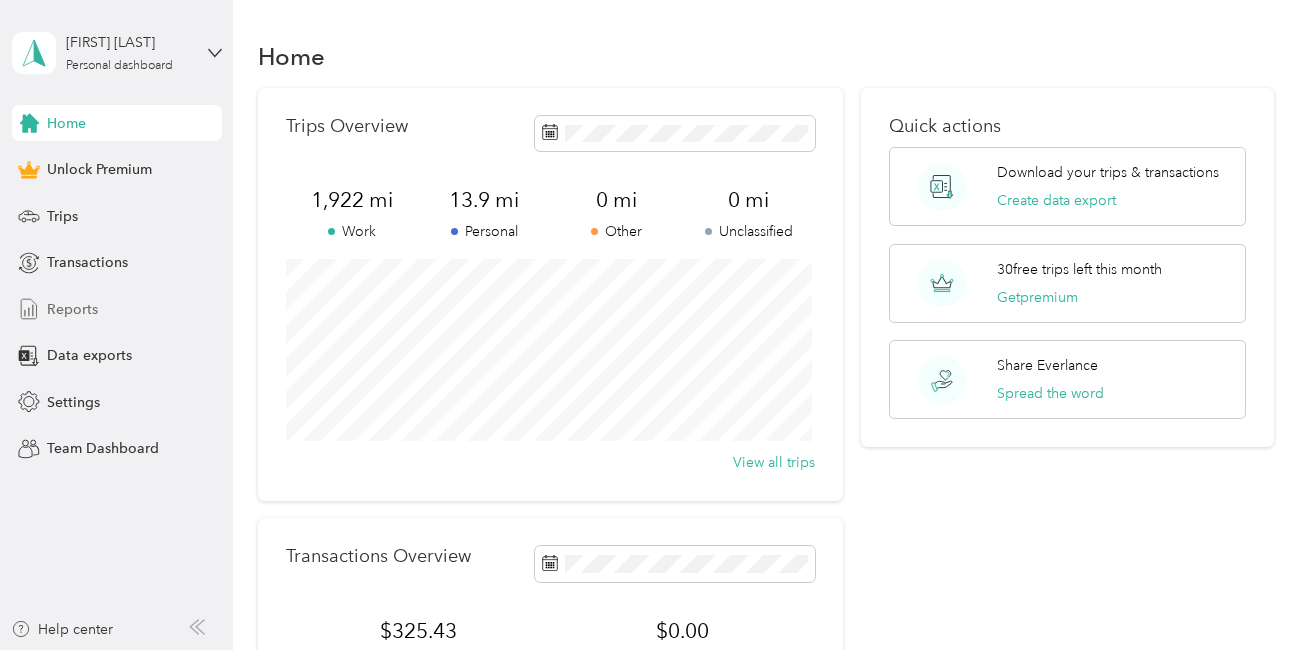 click on "Reports" at bounding box center (72, 309) 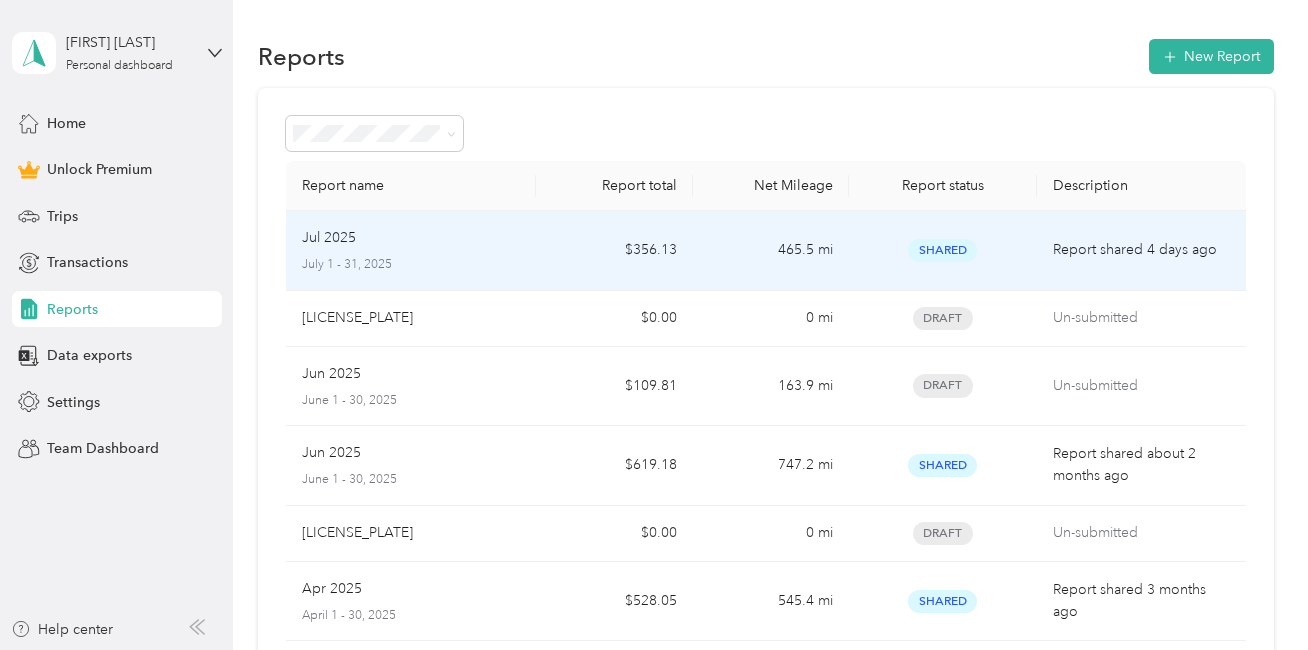 click on "Jul 2025 July 1 - 31, 2025" at bounding box center [411, 250] 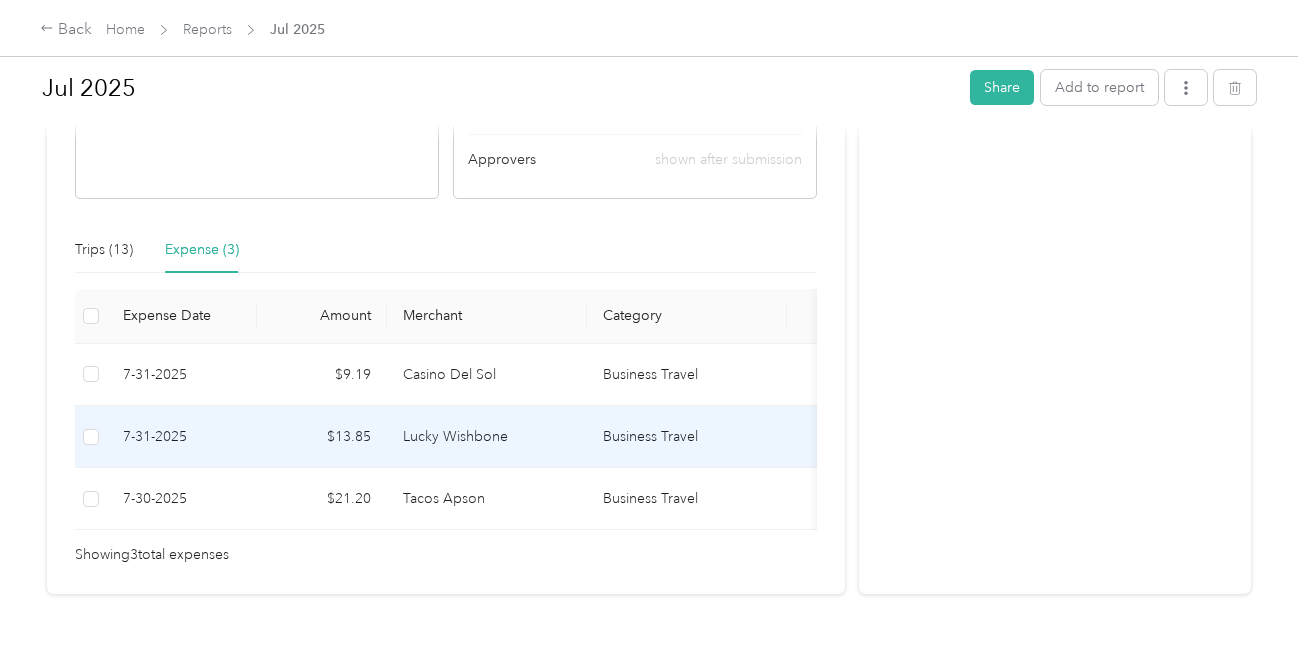 scroll, scrollTop: 360, scrollLeft: 0, axis: vertical 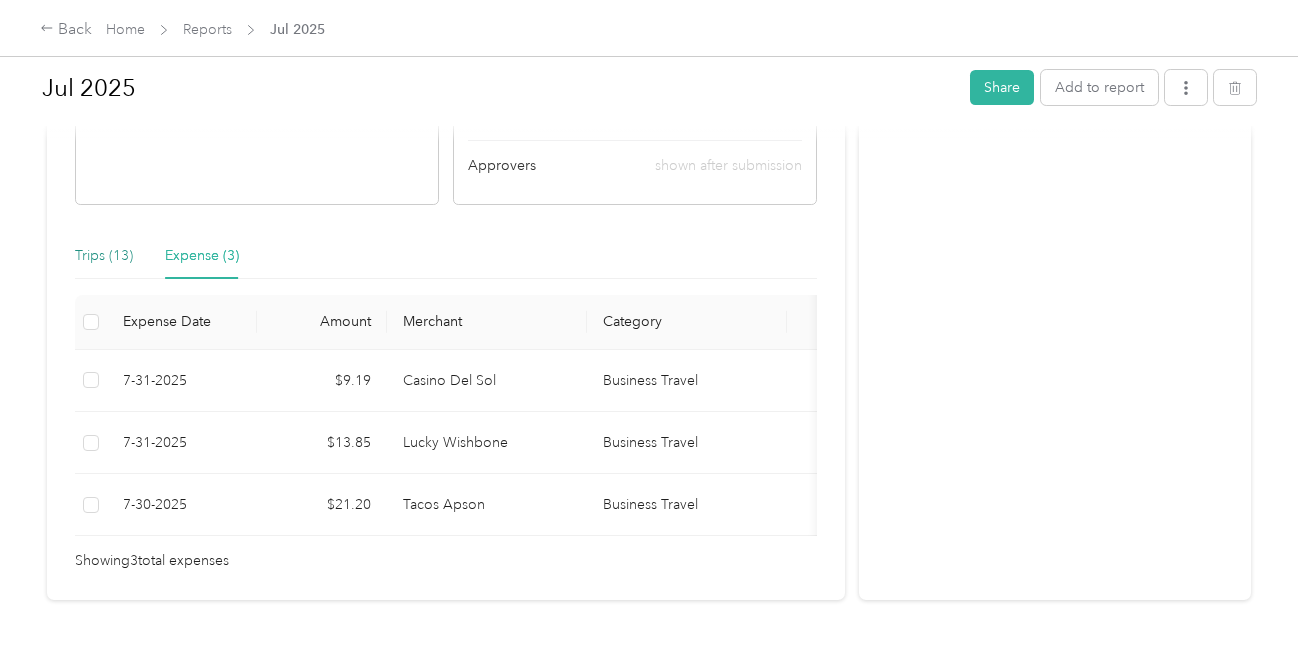 click on "Trips (13)" at bounding box center (104, 256) 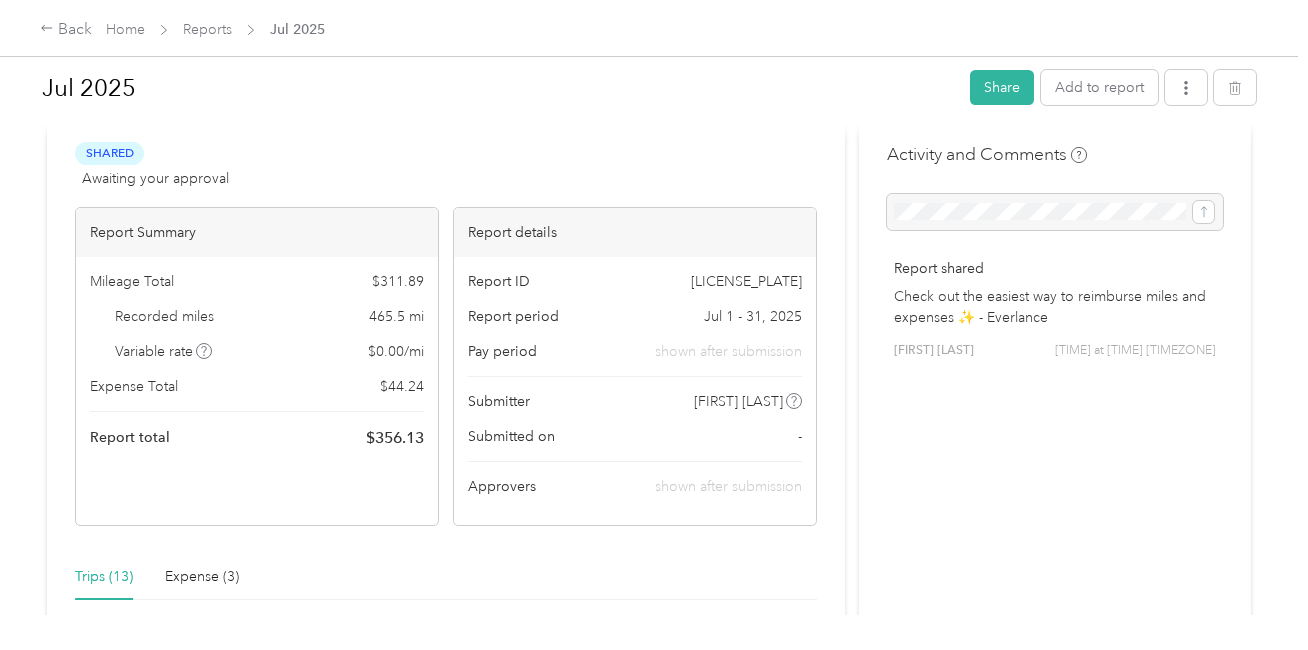 scroll, scrollTop: 0, scrollLeft: 0, axis: both 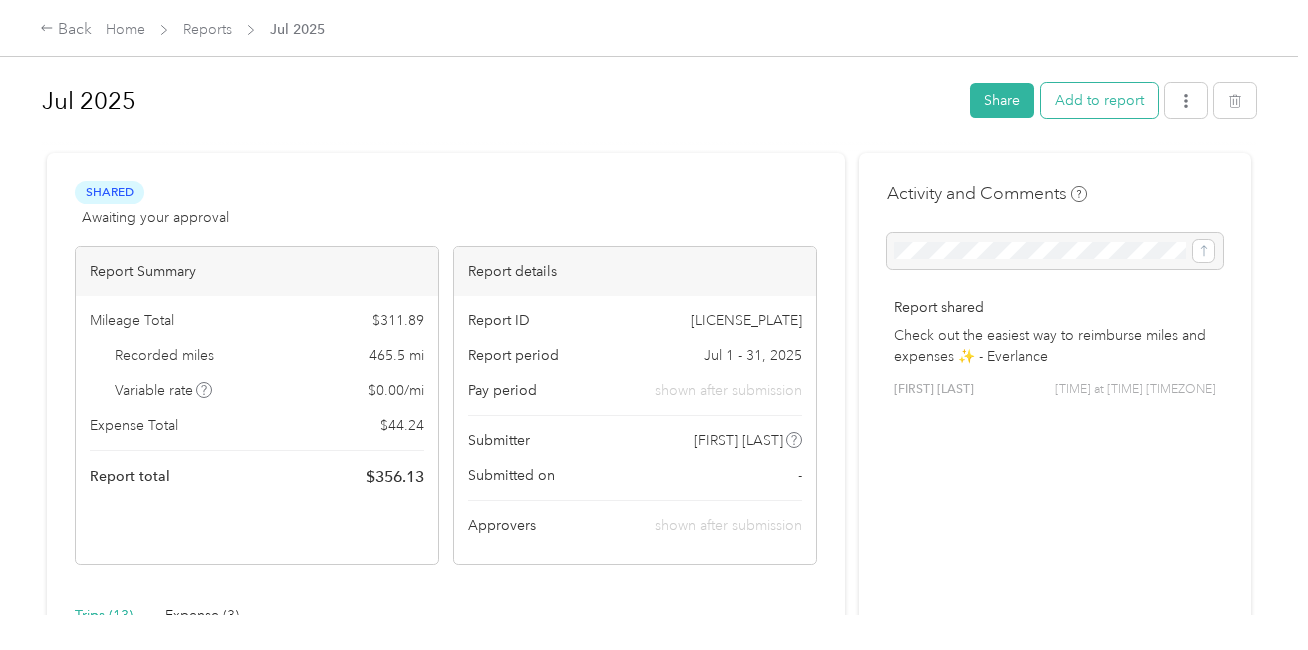 click on "Add to report" at bounding box center [1099, 100] 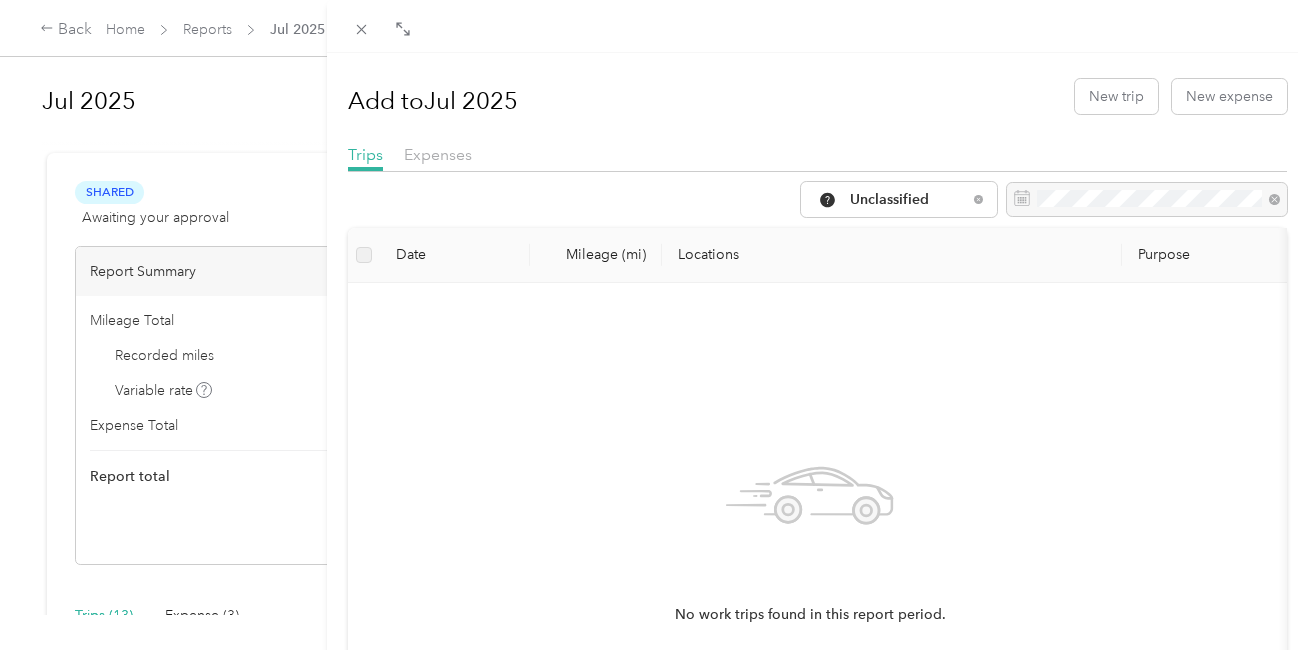 click on "Add to  [DATE] [YEAR] New trip New expense Trips Expenses Unclassified Date Mileage (mi) Locations Purpose           No work trips found in this report period." at bounding box center (654, 325) 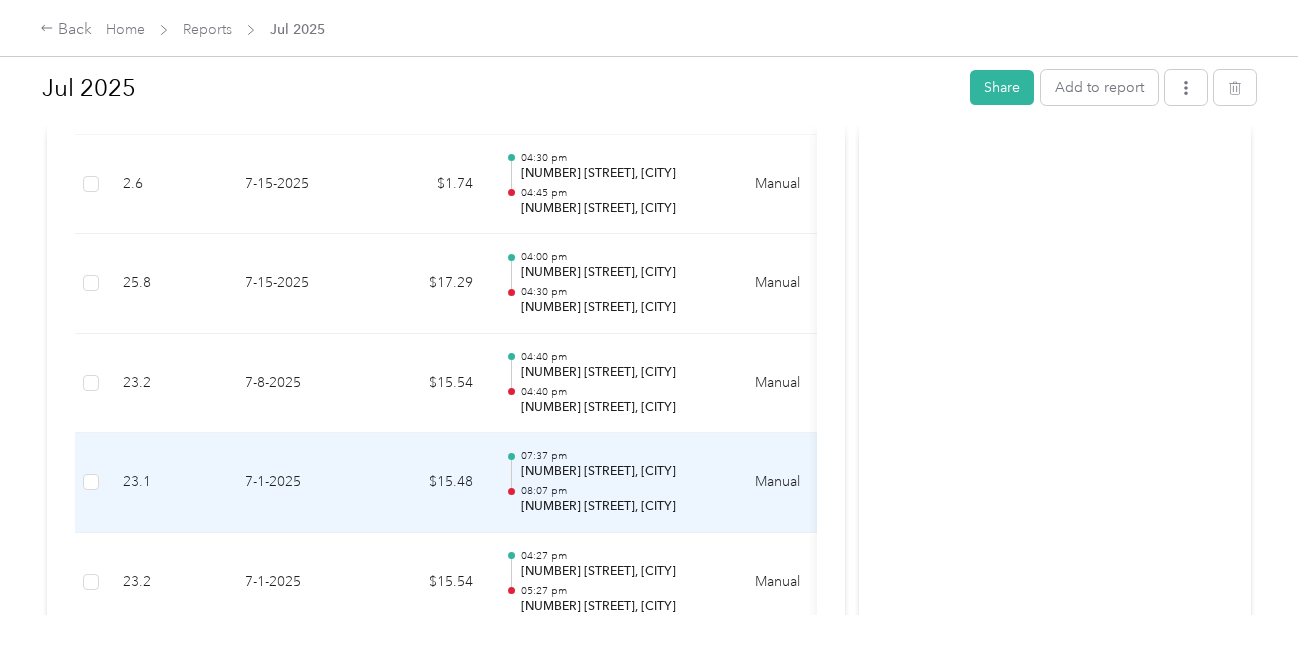 scroll, scrollTop: 1314, scrollLeft: 0, axis: vertical 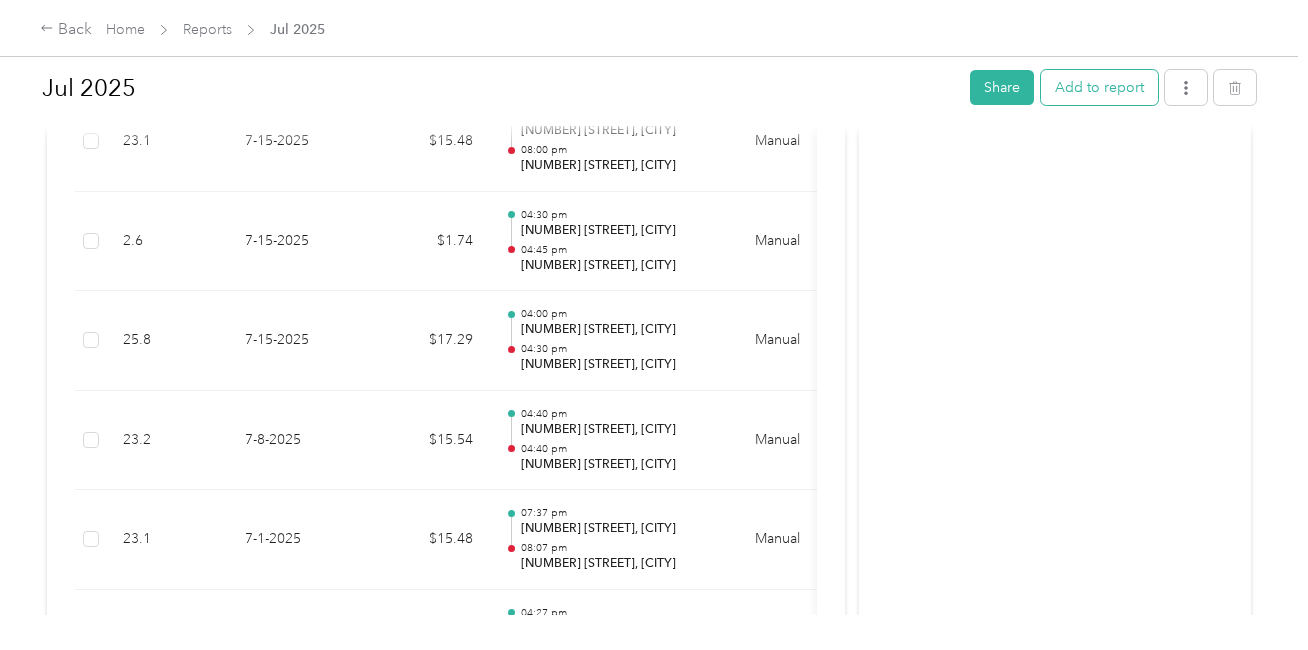 click on "Add to report" at bounding box center [1099, 87] 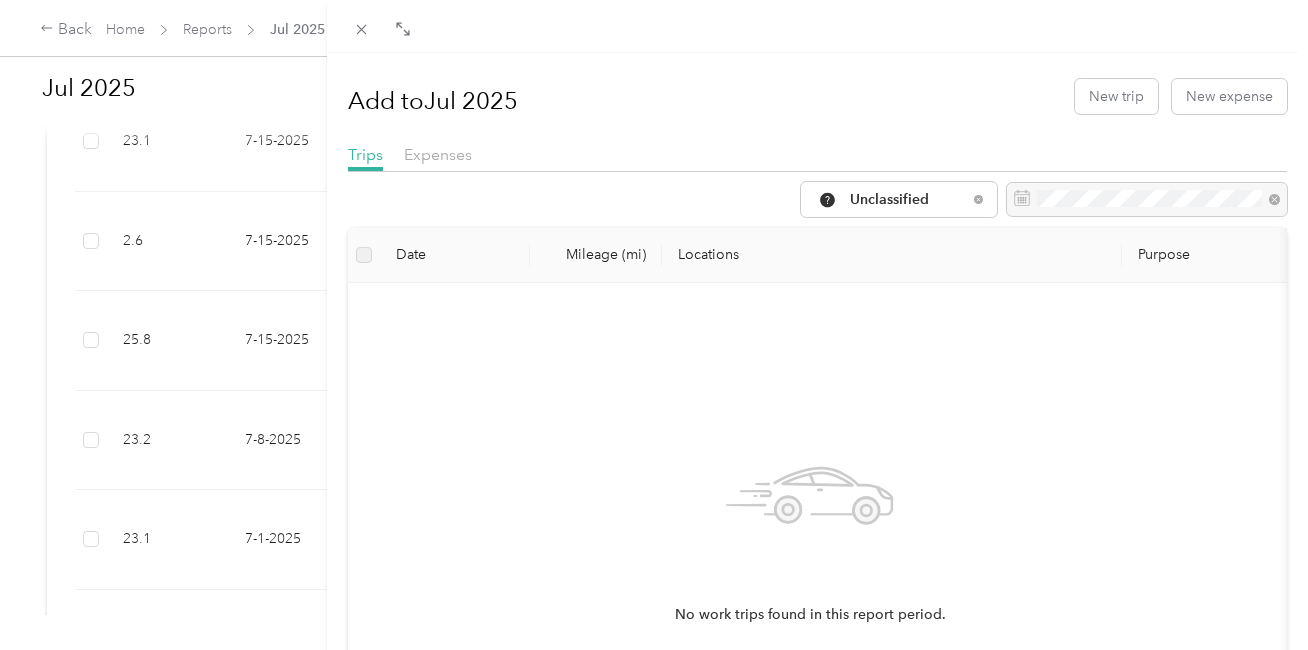 click on "Add to  [DATE] [YEAR] New trip New expense" at bounding box center [817, 96] 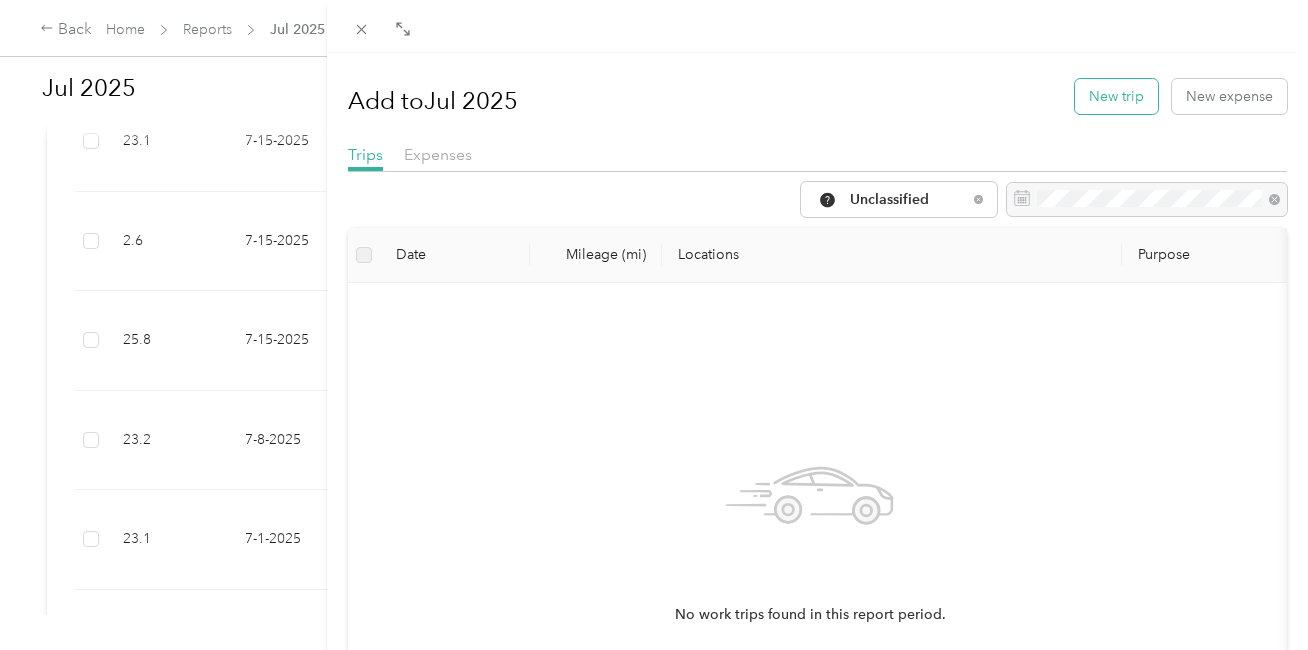click on "New trip" at bounding box center (1116, 96) 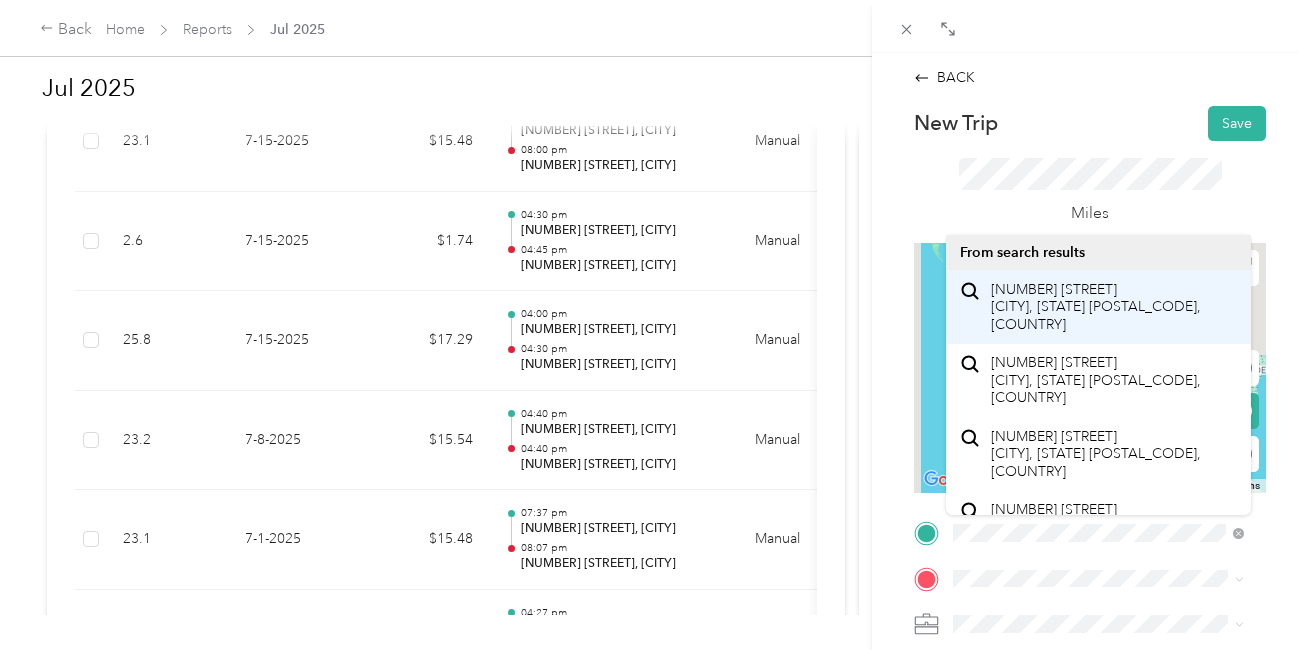 click on "[NUMBER] [STREET]
[CITY], [STATE] [POSTAL_CODE], [COUNTRY]" at bounding box center [1114, 307] 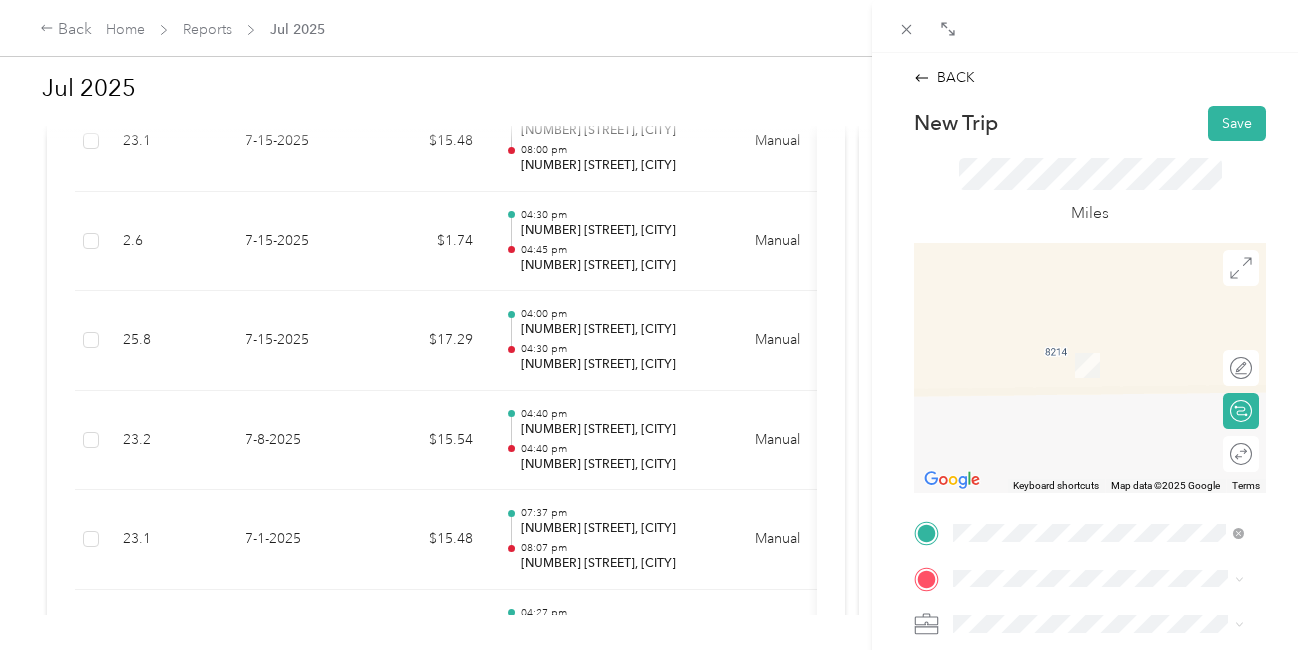 click on "[NUMBER] [STREET]
[CITY], [STATE] [POSTAL_CODE], [COUNTRY]" at bounding box center (1114, 349) 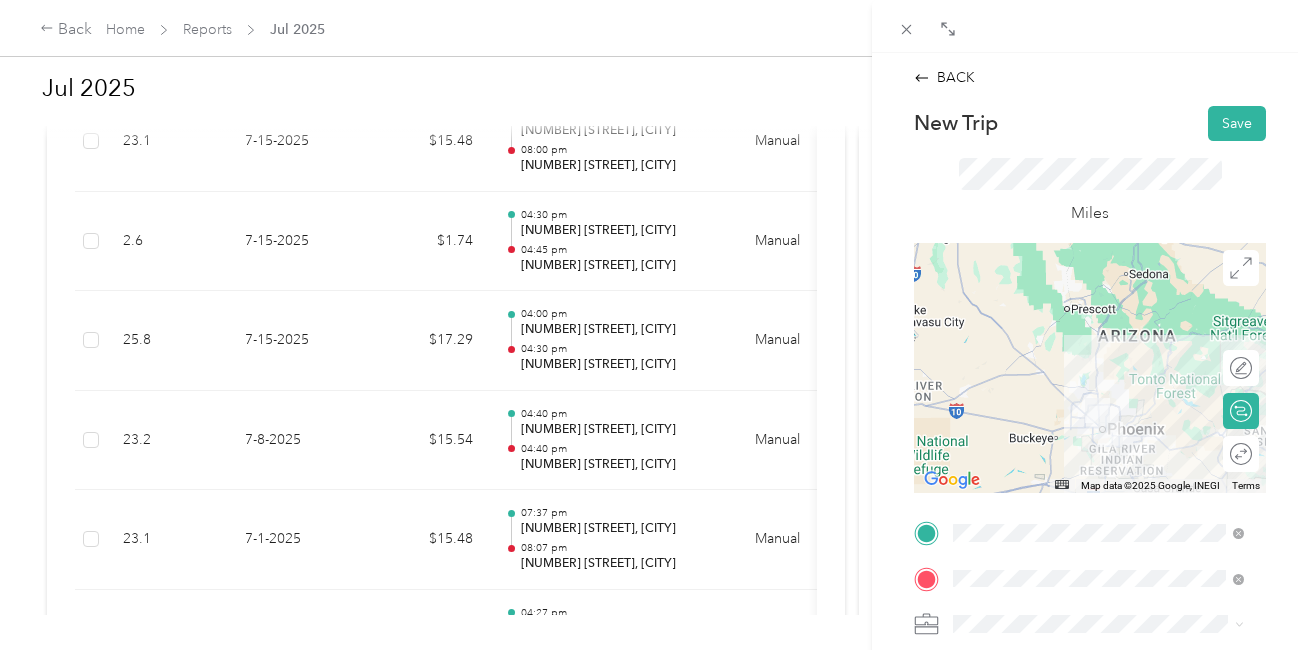 click at bounding box center (1106, 624) 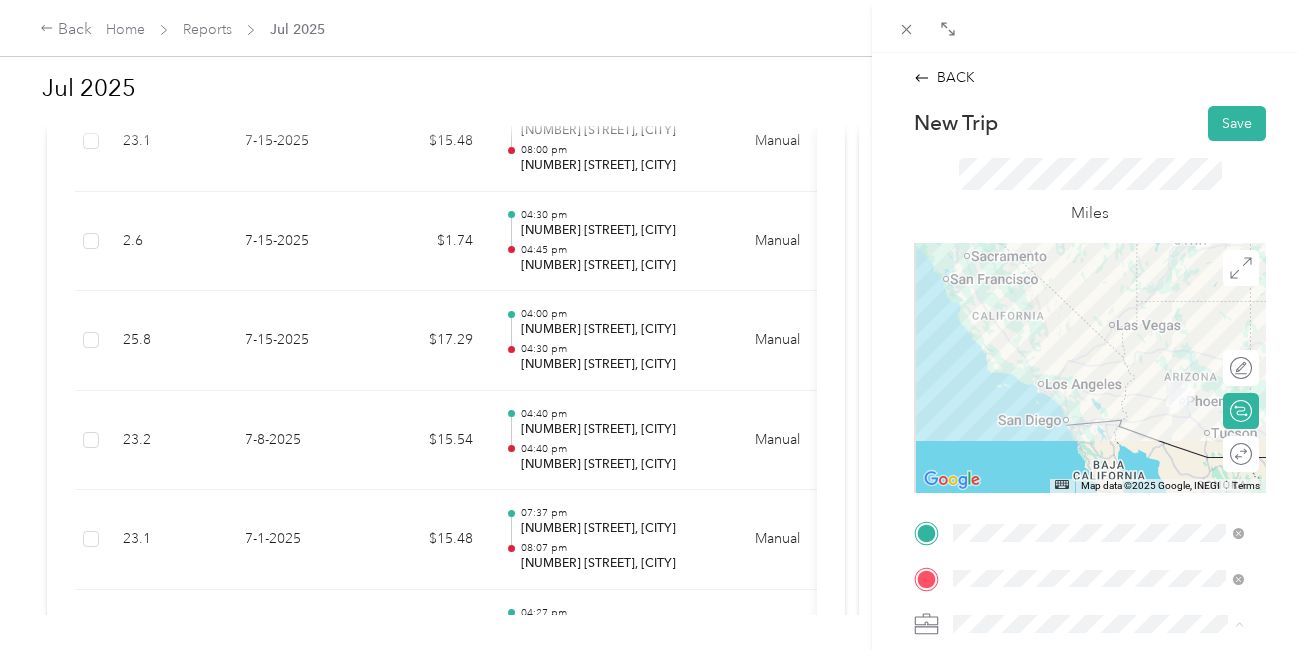 click 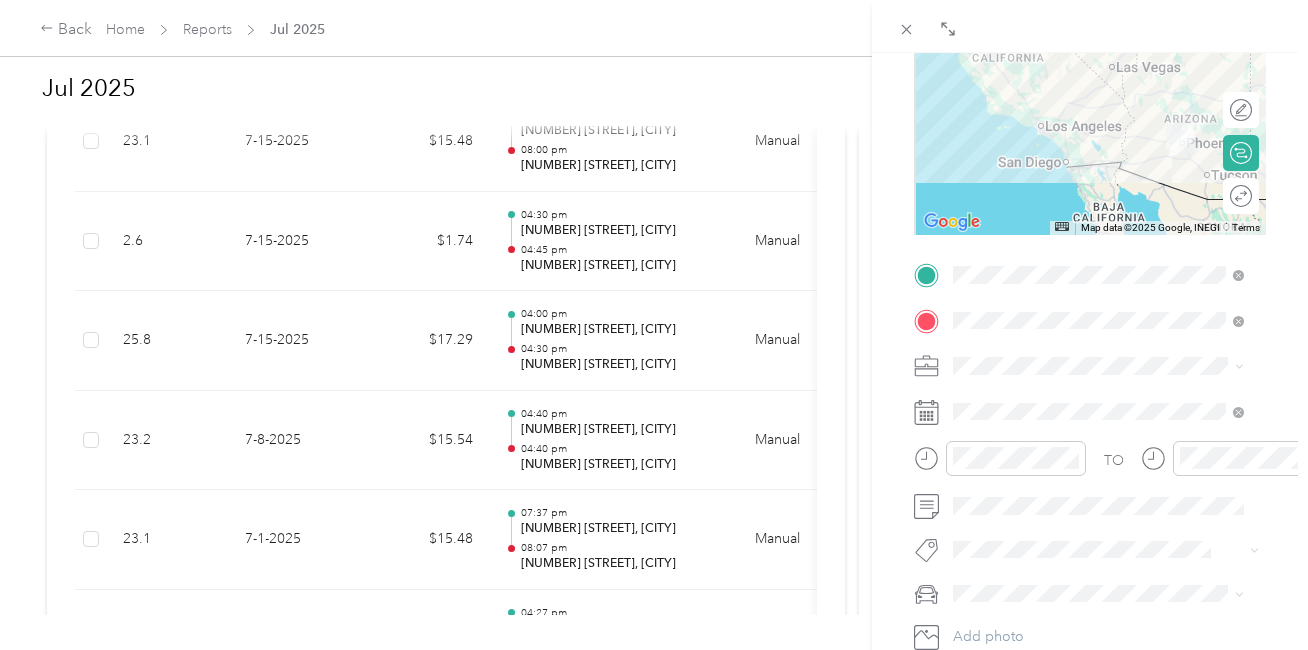 scroll, scrollTop: 260, scrollLeft: 0, axis: vertical 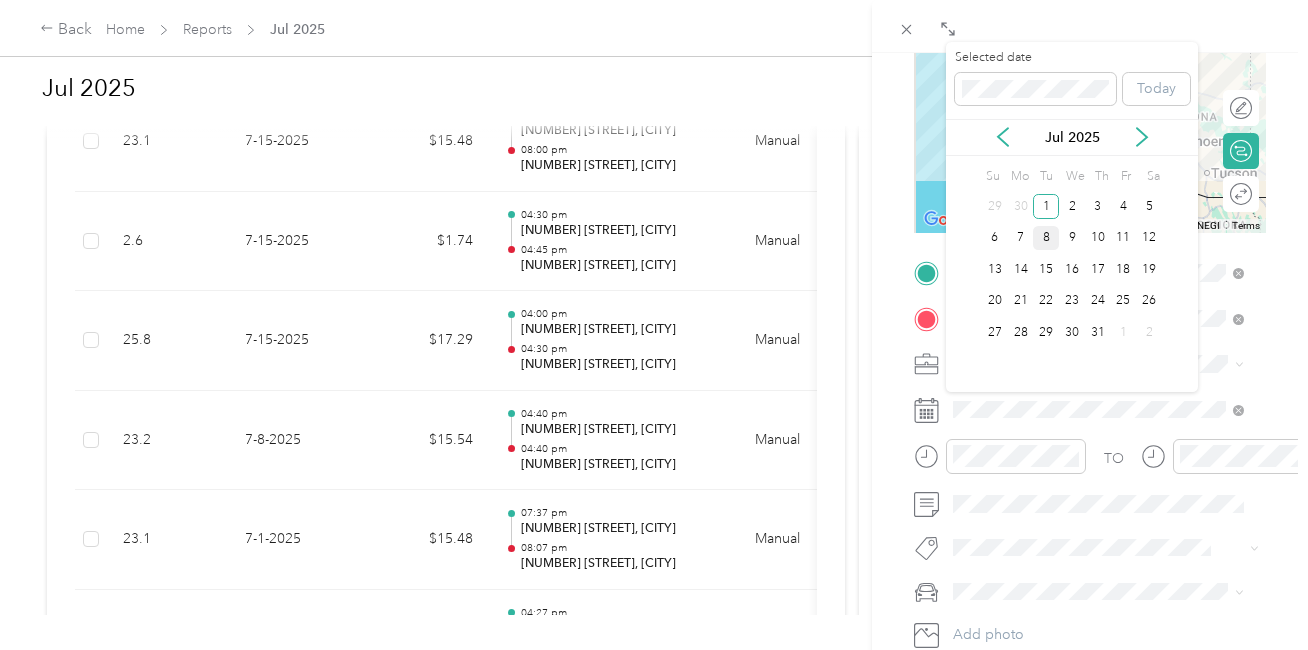 click on "8" at bounding box center (1046, 238) 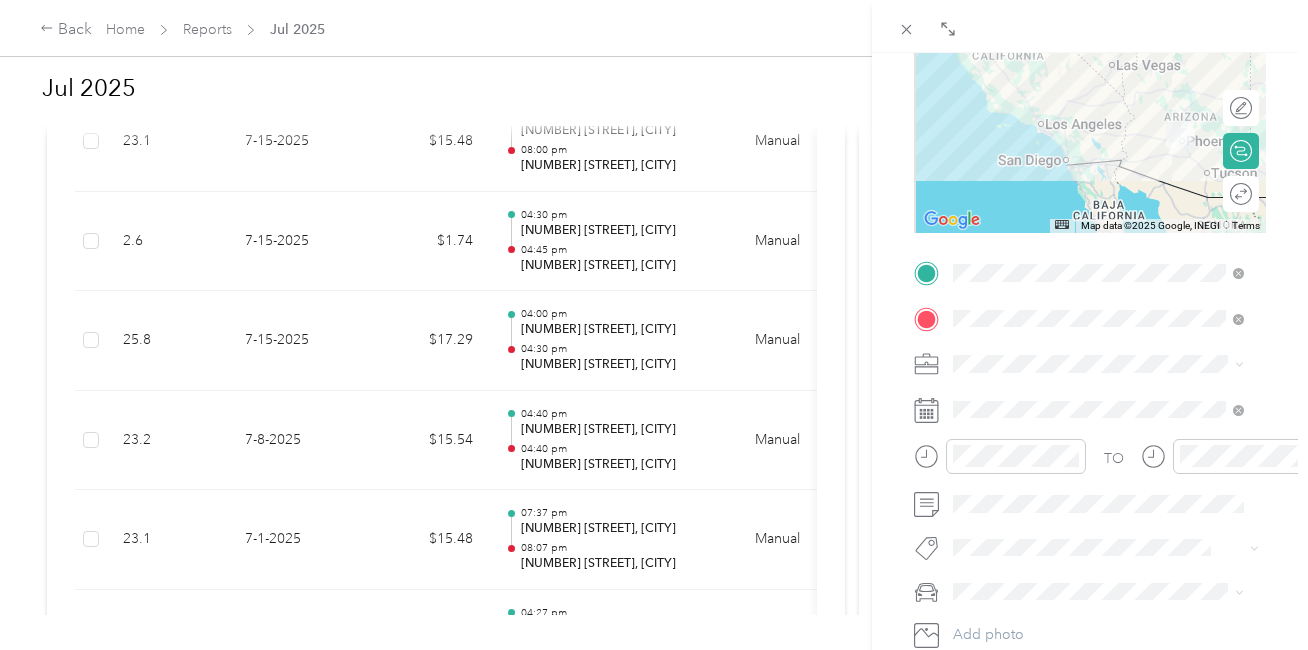 click on "Mcdph" at bounding box center (994, 582) 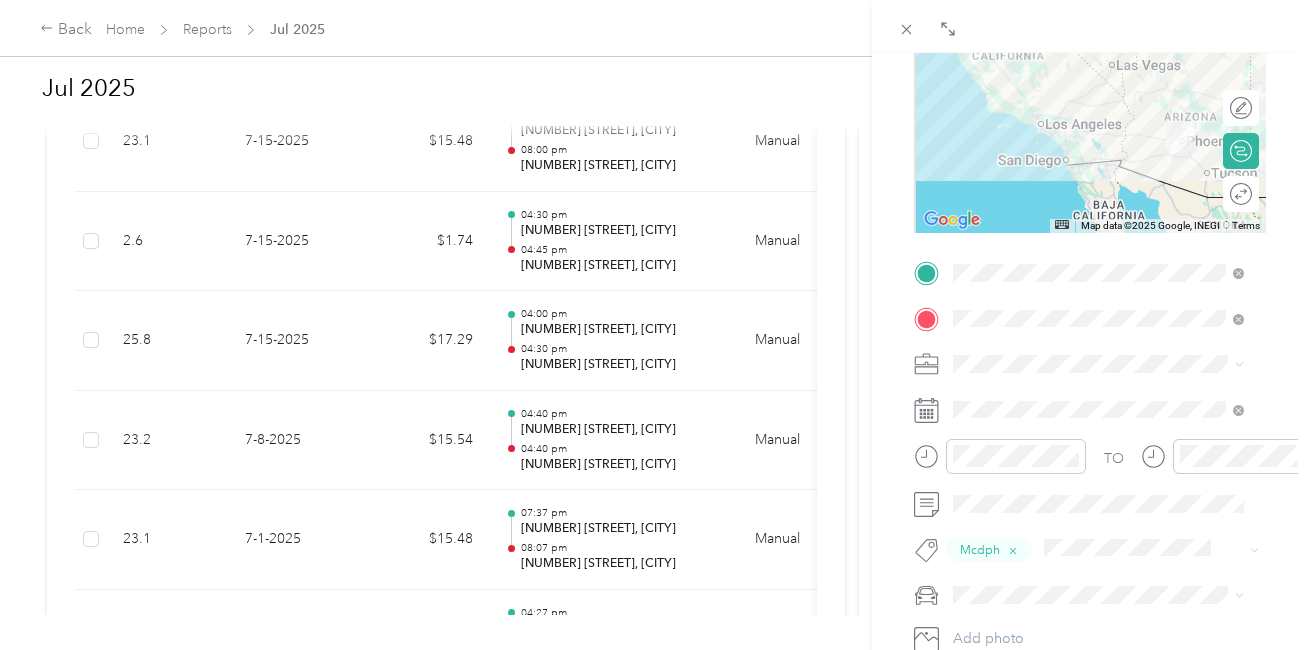 click on "truck" at bounding box center (1098, 630) 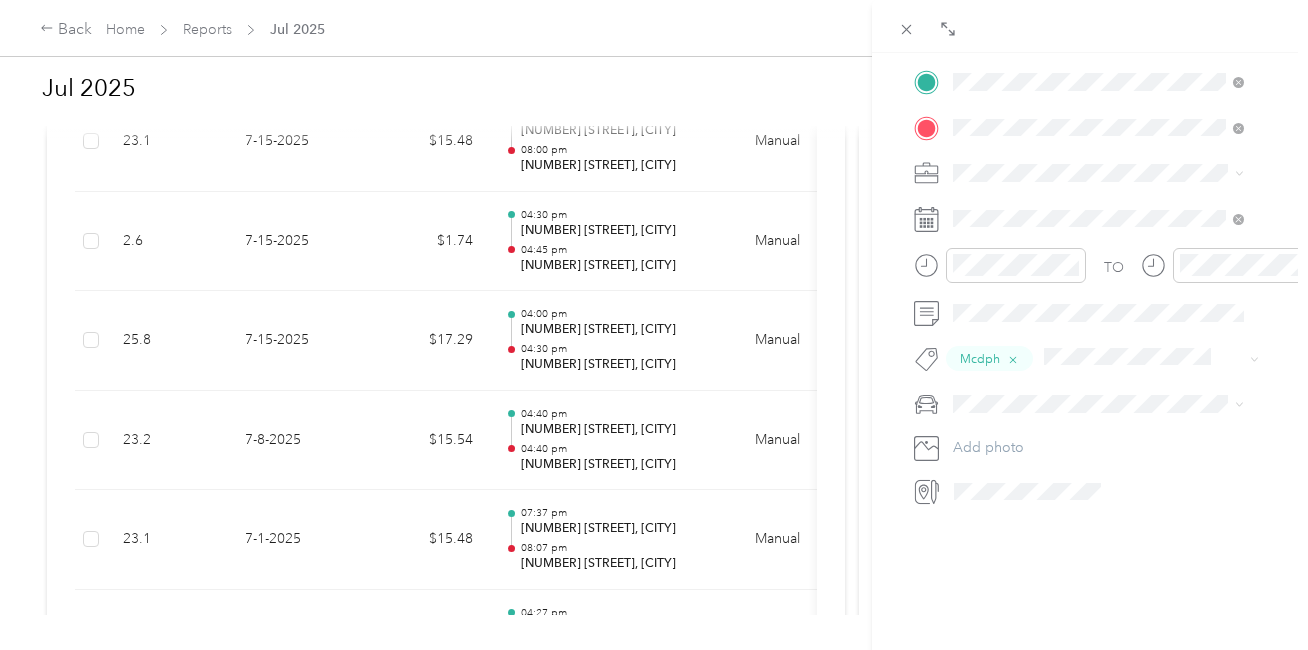 scroll, scrollTop: 0, scrollLeft: 0, axis: both 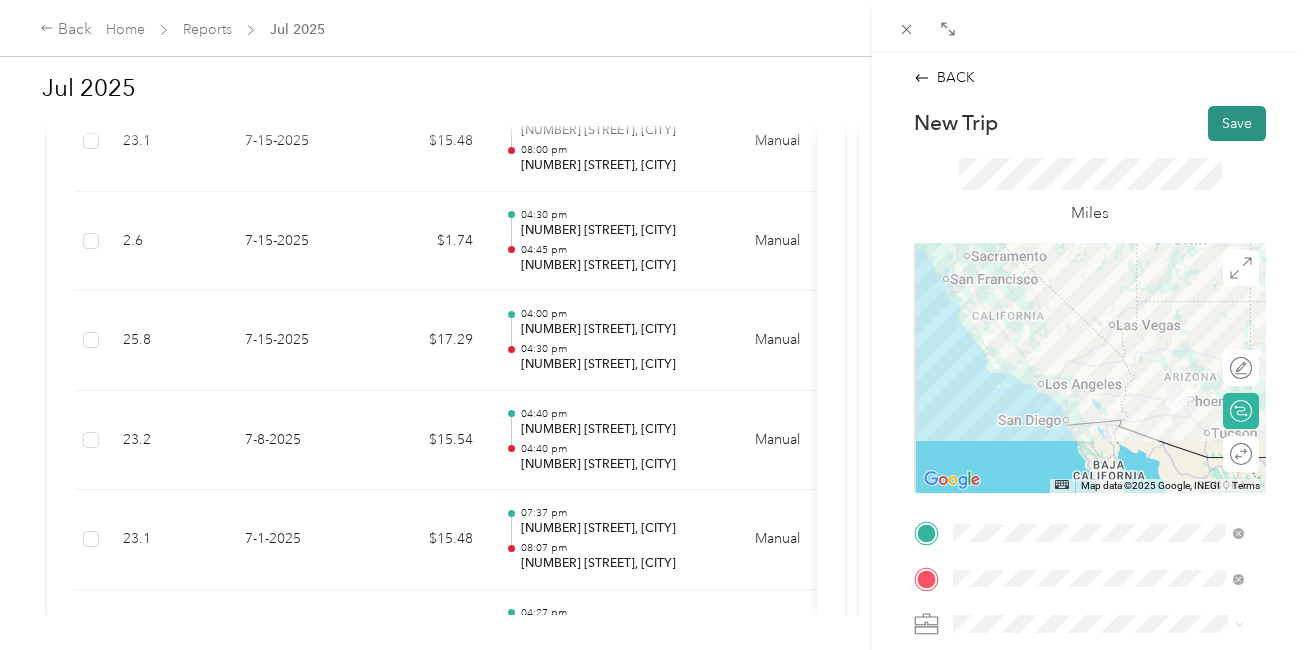 click on "Save" at bounding box center (1237, 123) 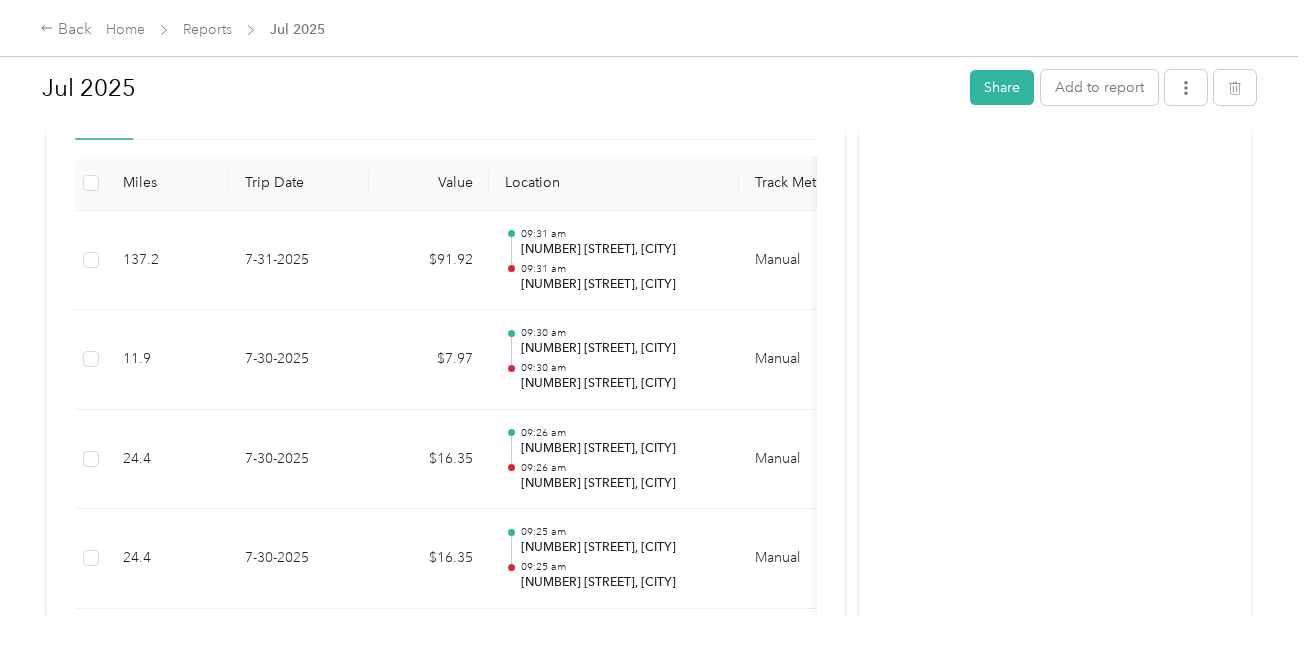 scroll, scrollTop: 506, scrollLeft: 0, axis: vertical 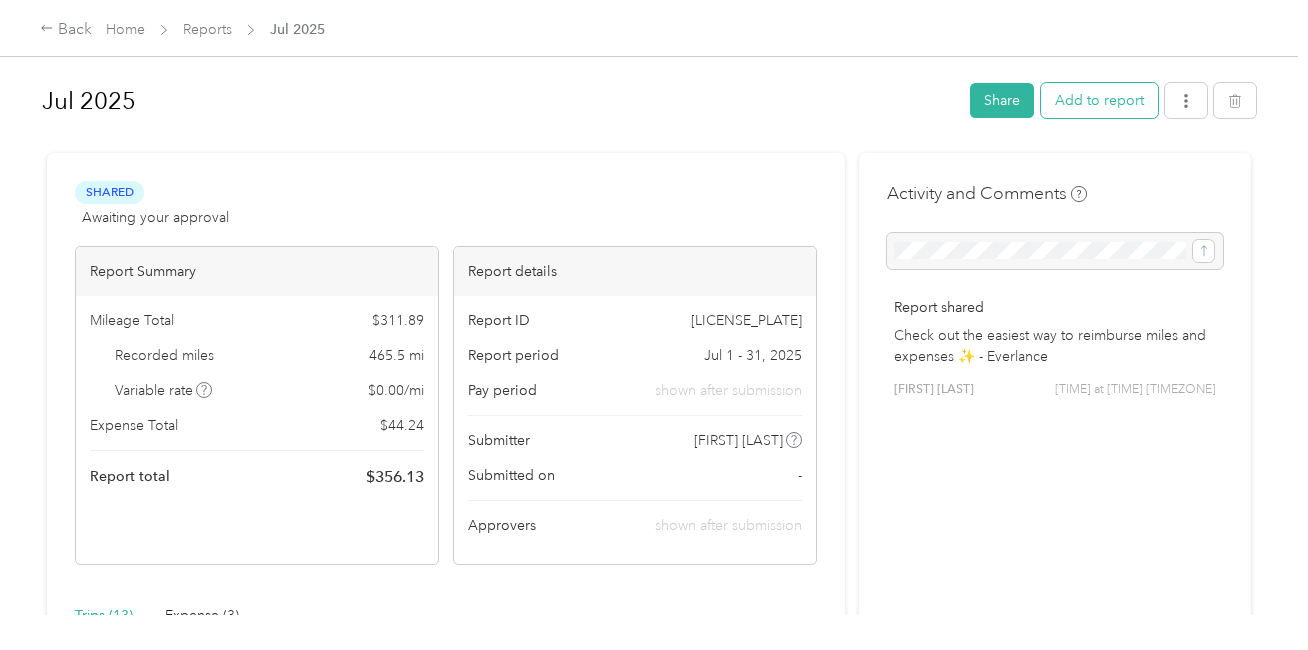 click on "Add to report" at bounding box center [1099, 100] 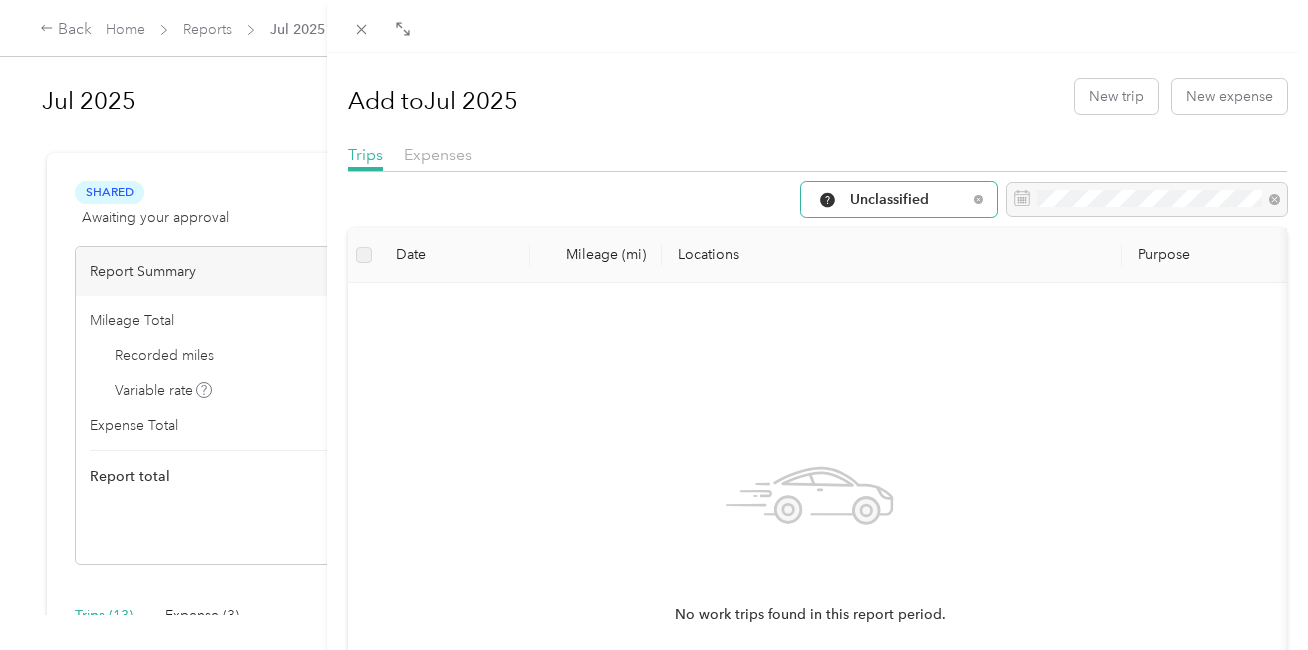click on "Unclassified" at bounding box center (899, 199) 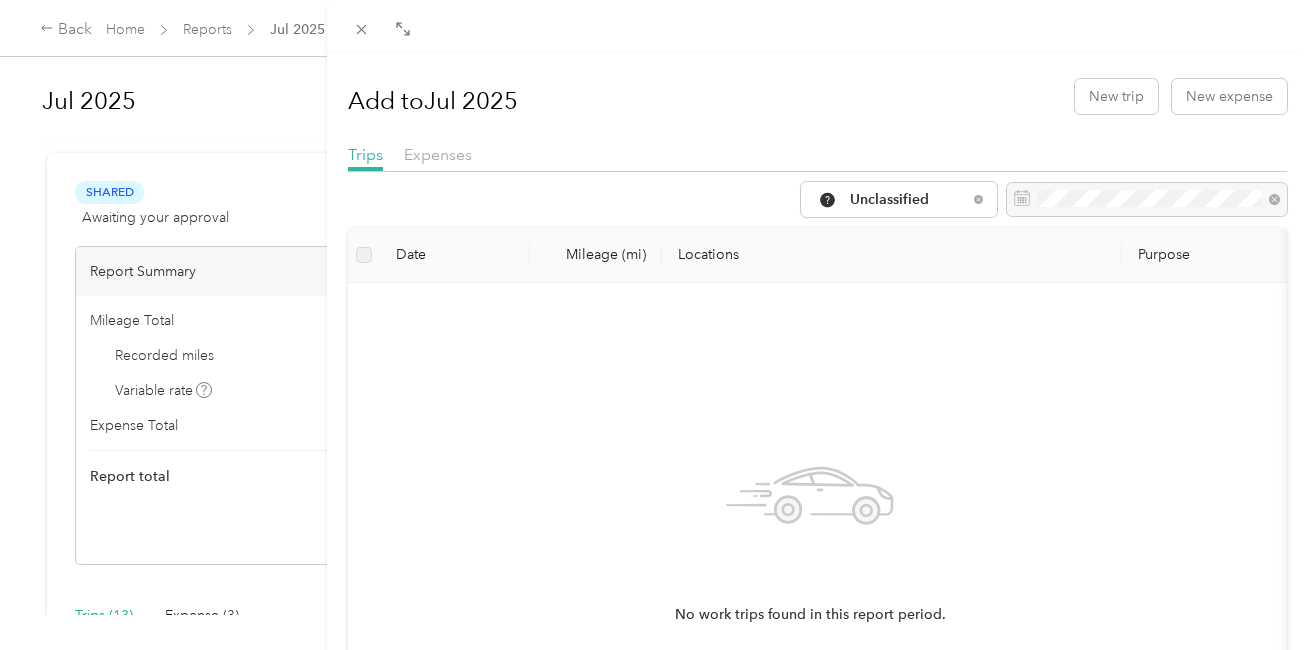 click on "All Purposes" at bounding box center [901, 236] 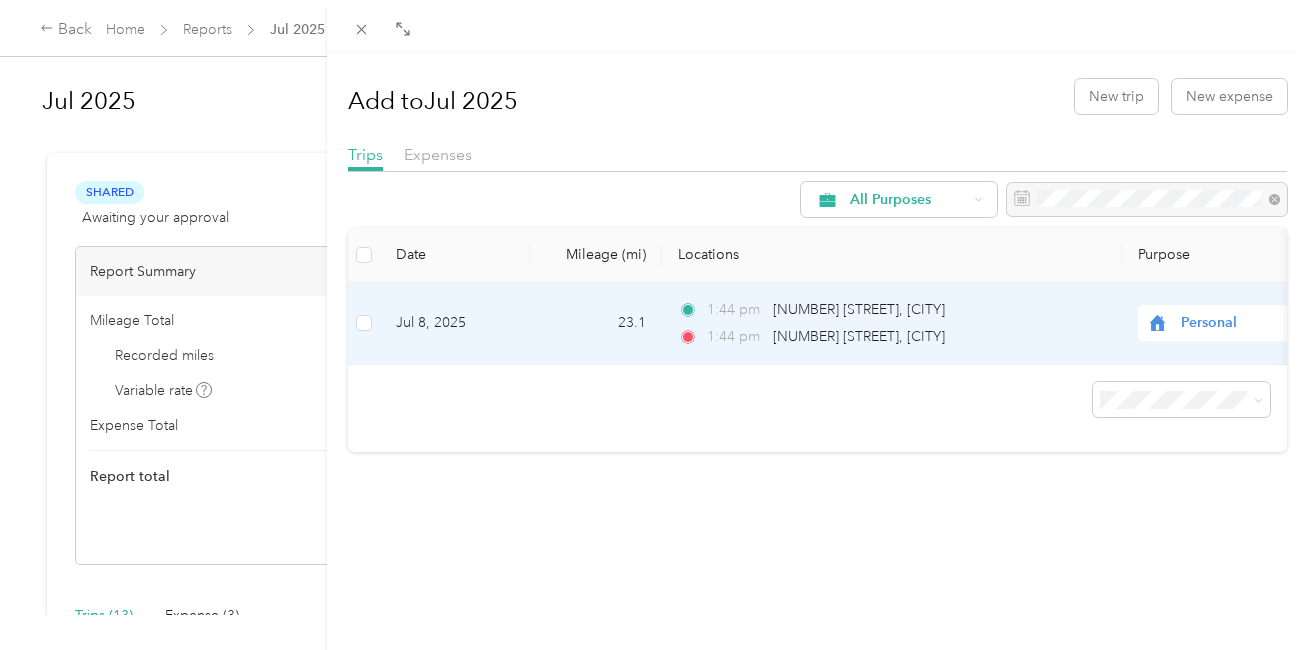 click on "Personal" at bounding box center (1272, 323) 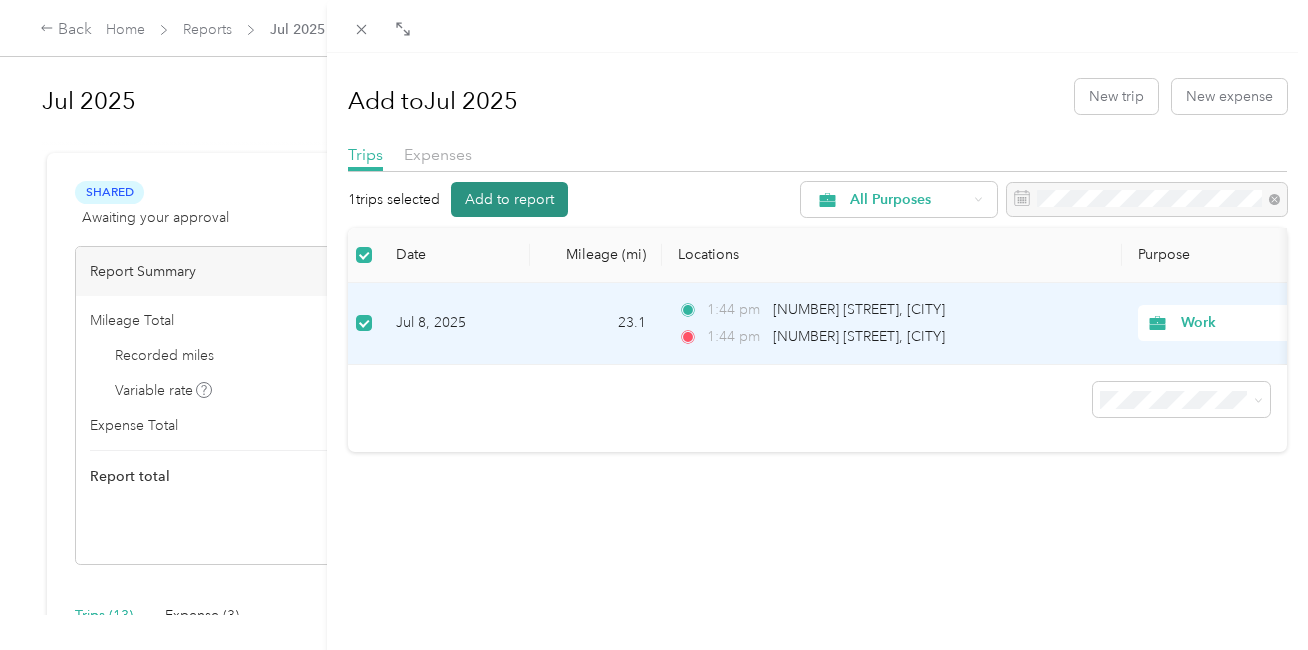 click on "Add to report" at bounding box center [509, 199] 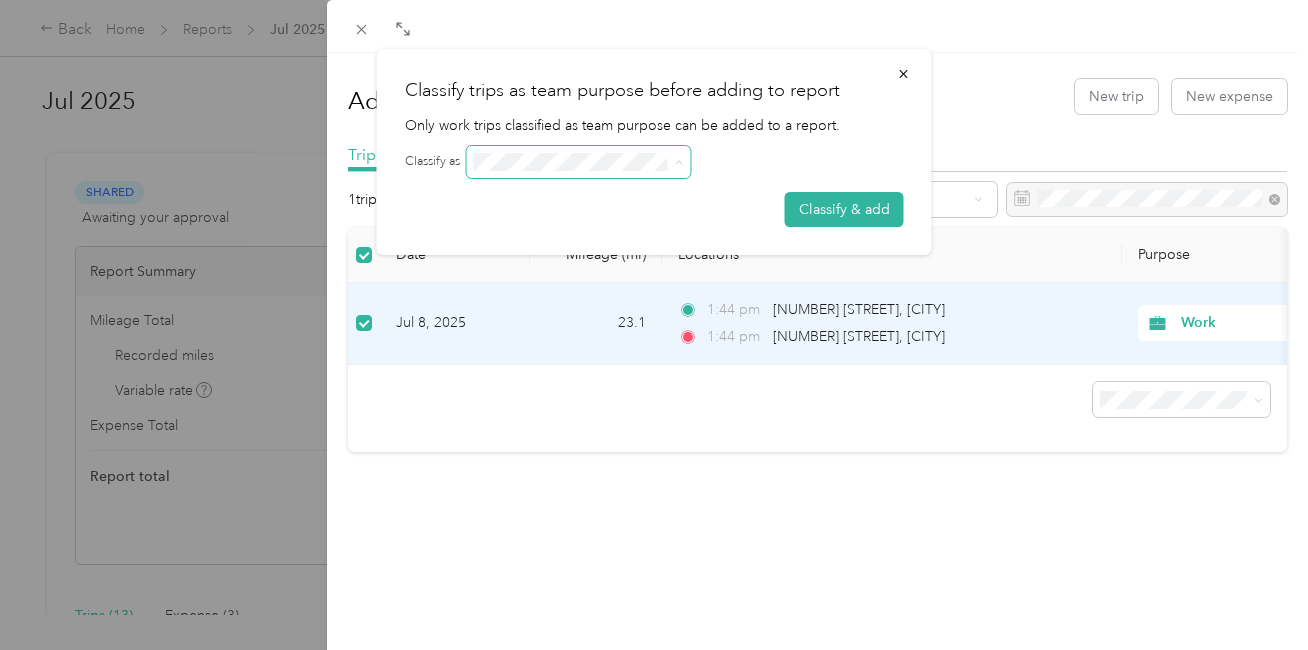 click at bounding box center (676, 162) 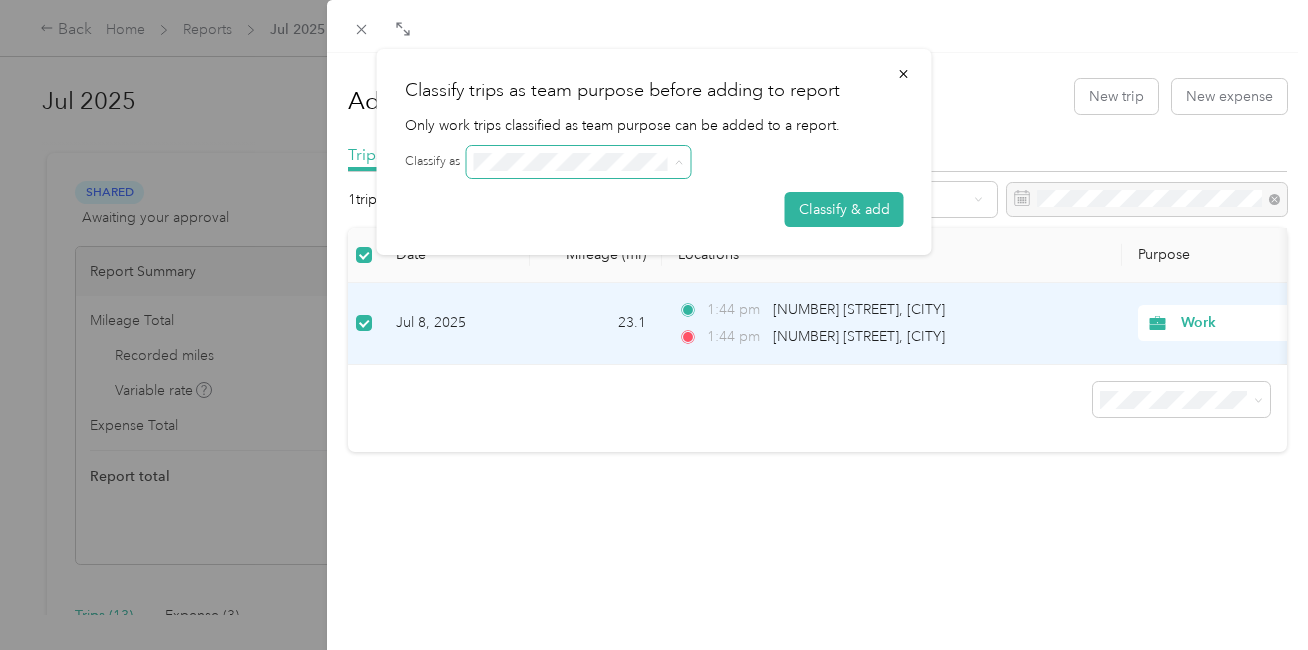 click 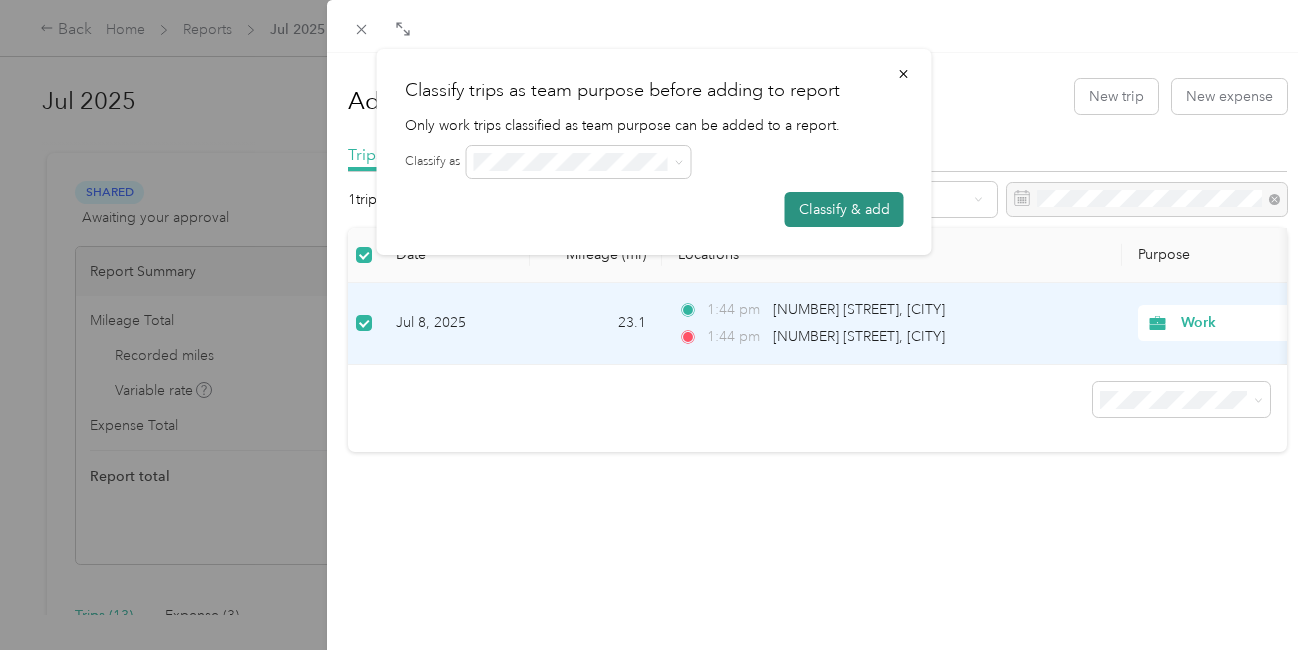 click on "Classify & add" at bounding box center (844, 209) 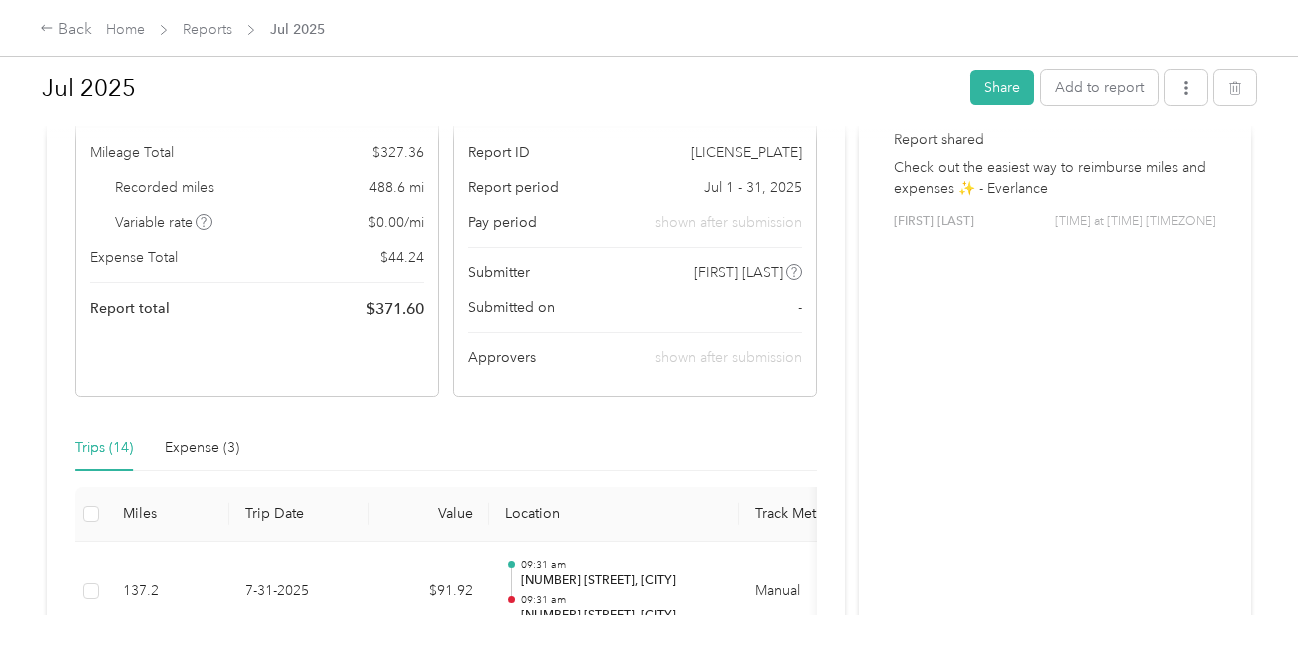 scroll, scrollTop: 170, scrollLeft: 0, axis: vertical 